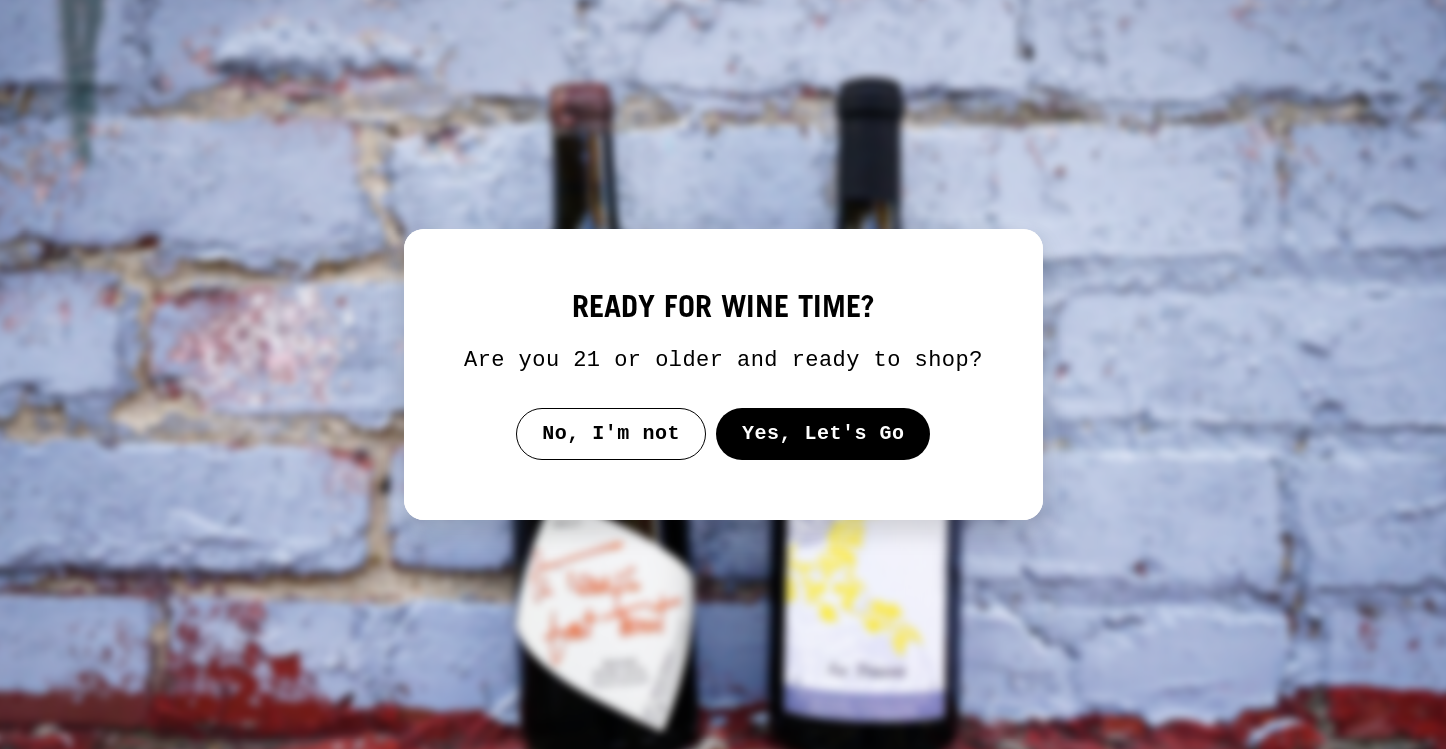 scroll, scrollTop: 0, scrollLeft: 0, axis: both 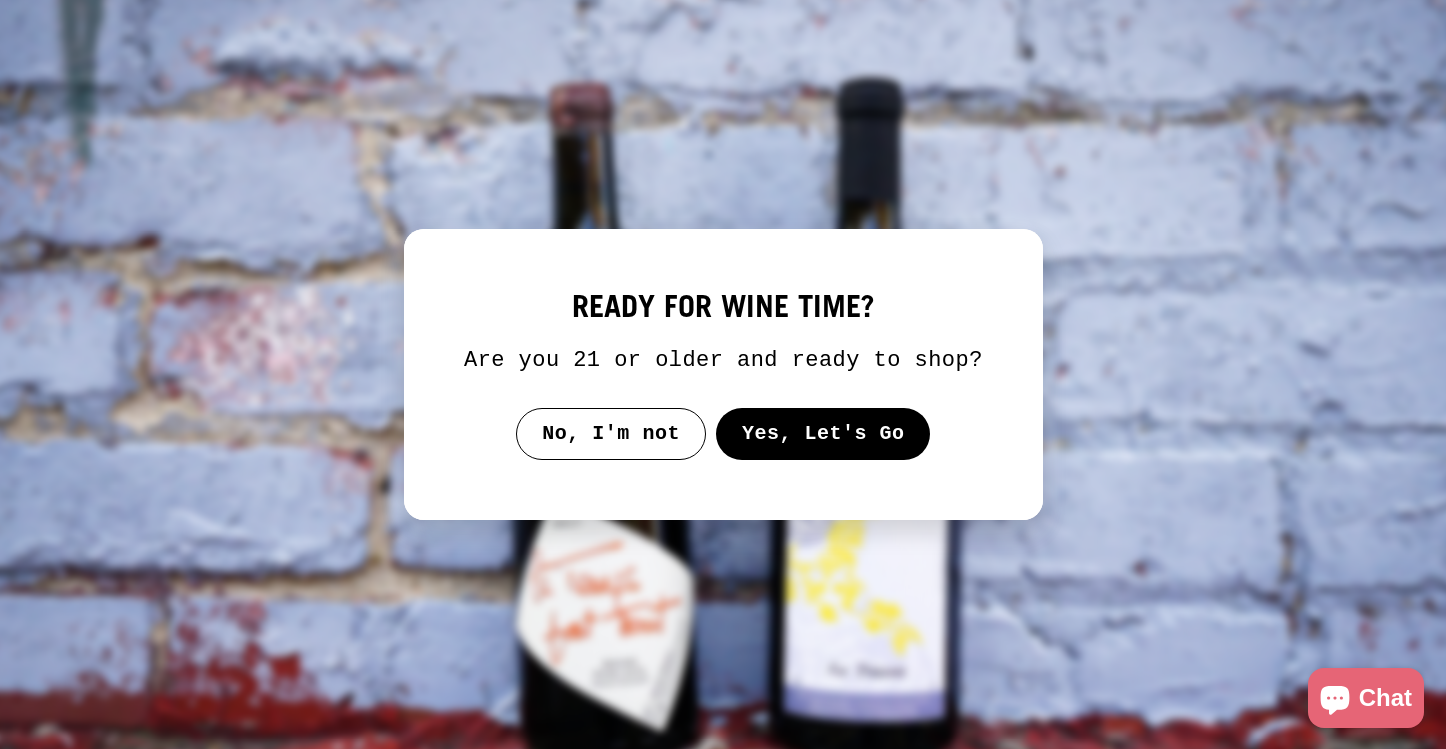 click on "Yes, Let's Go" at bounding box center [822, 434] 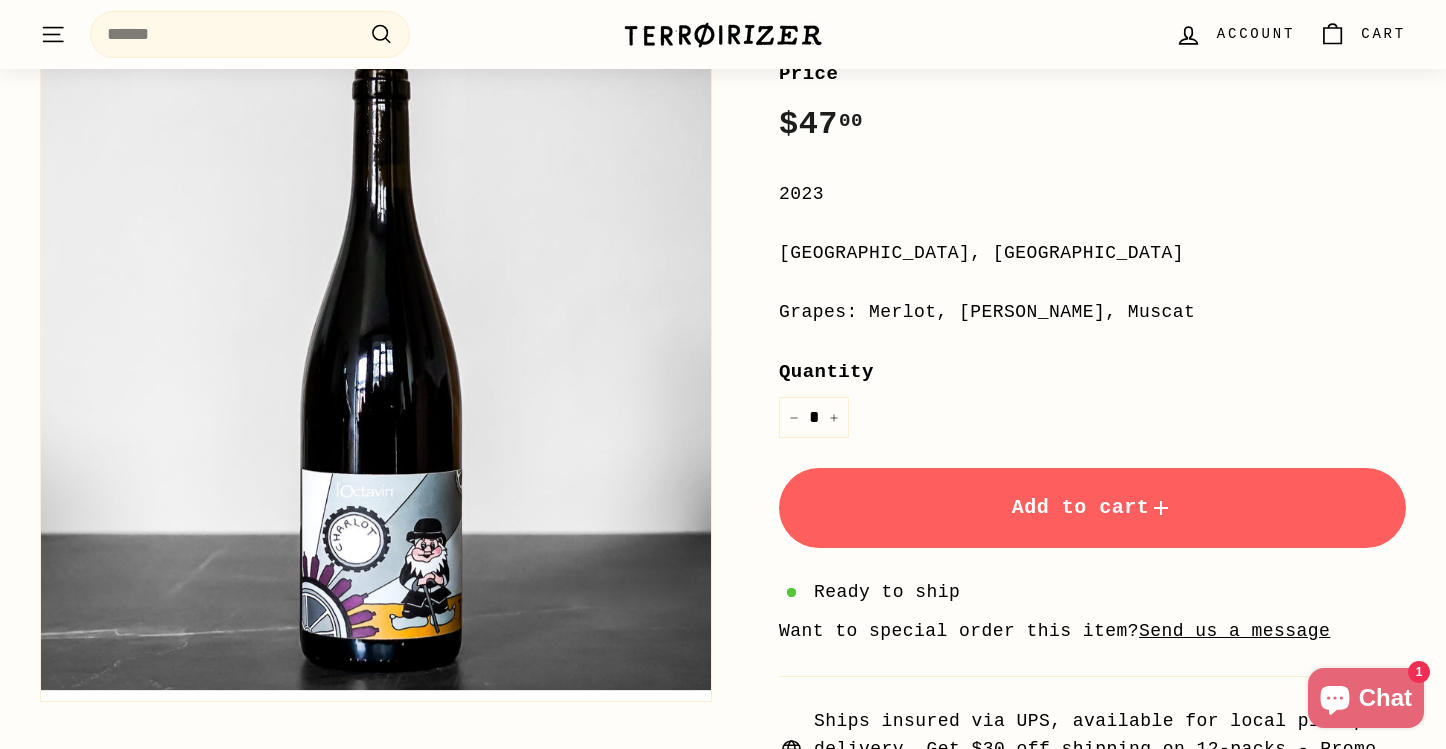 scroll, scrollTop: 369, scrollLeft: 0, axis: vertical 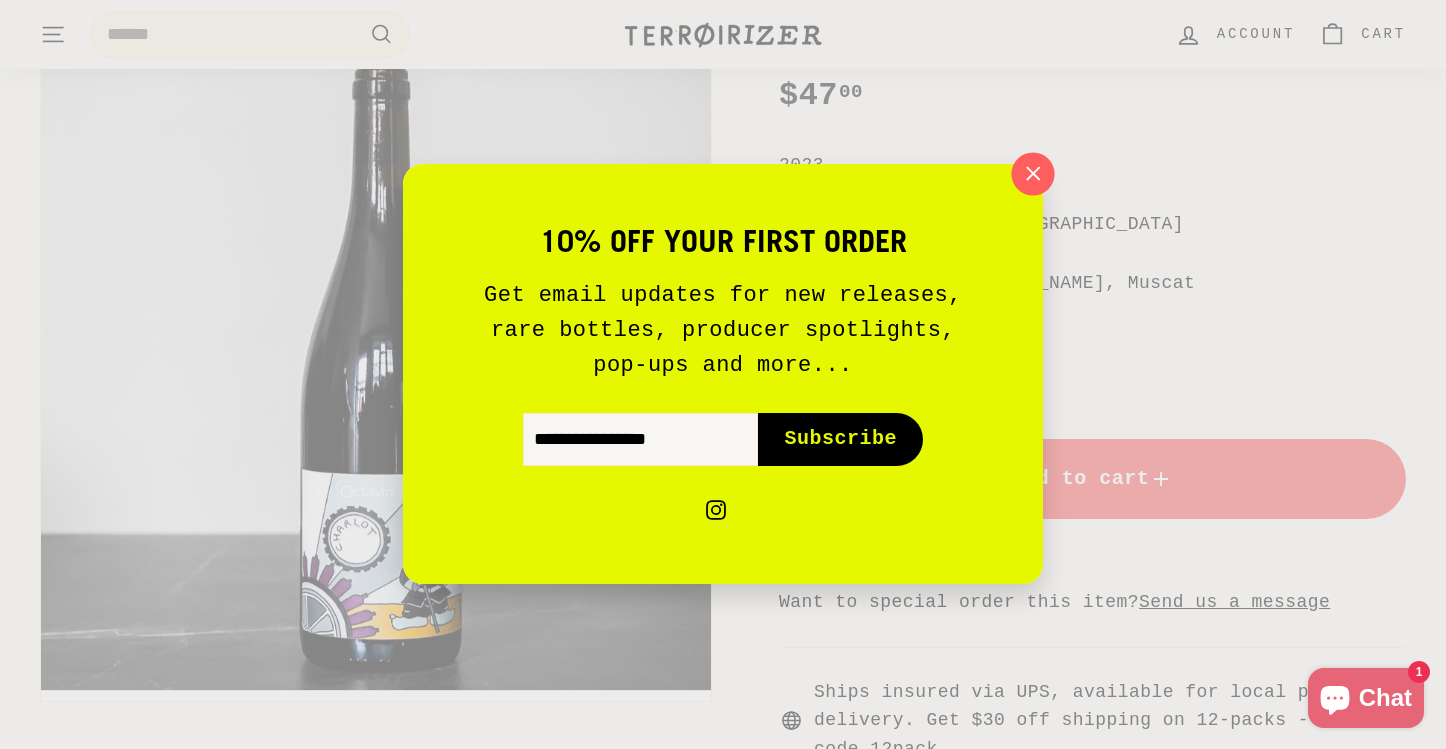 click 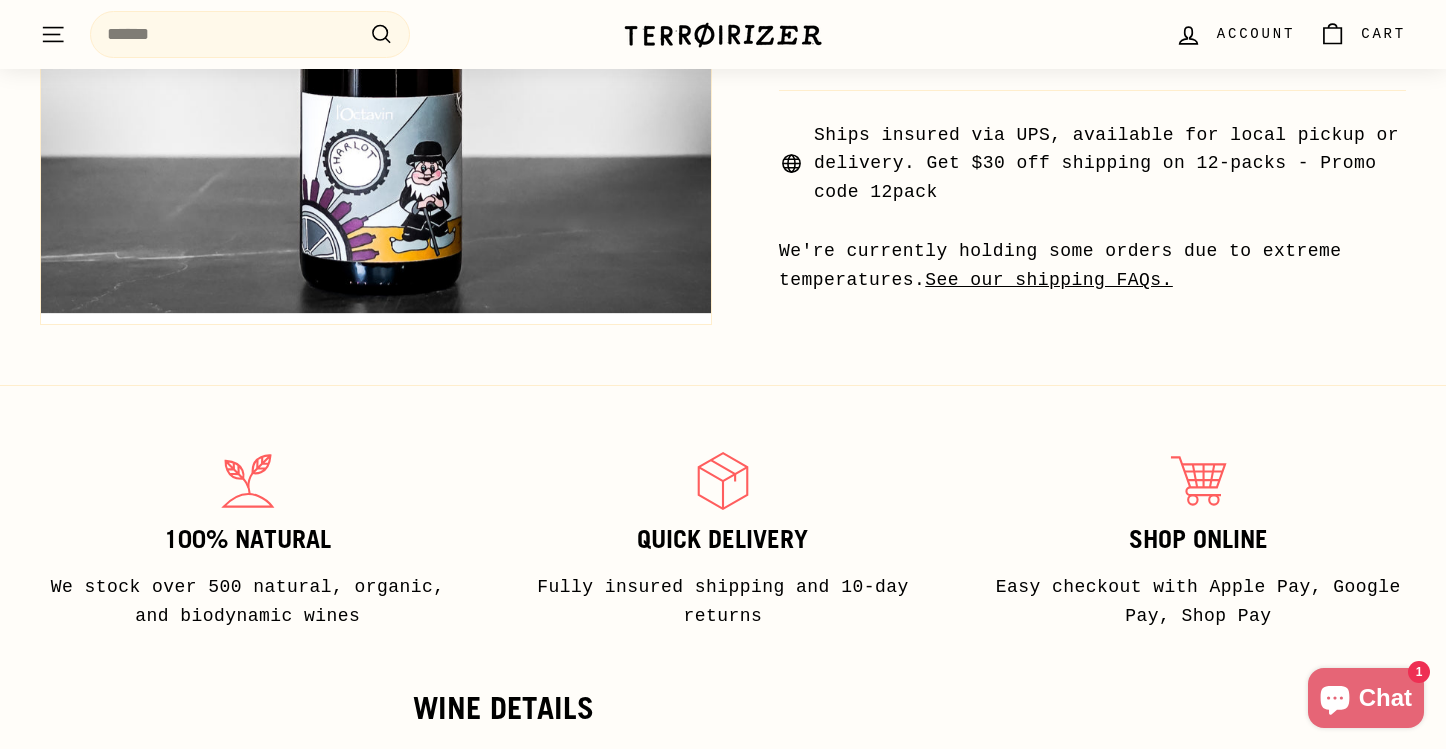 scroll, scrollTop: 925, scrollLeft: 0, axis: vertical 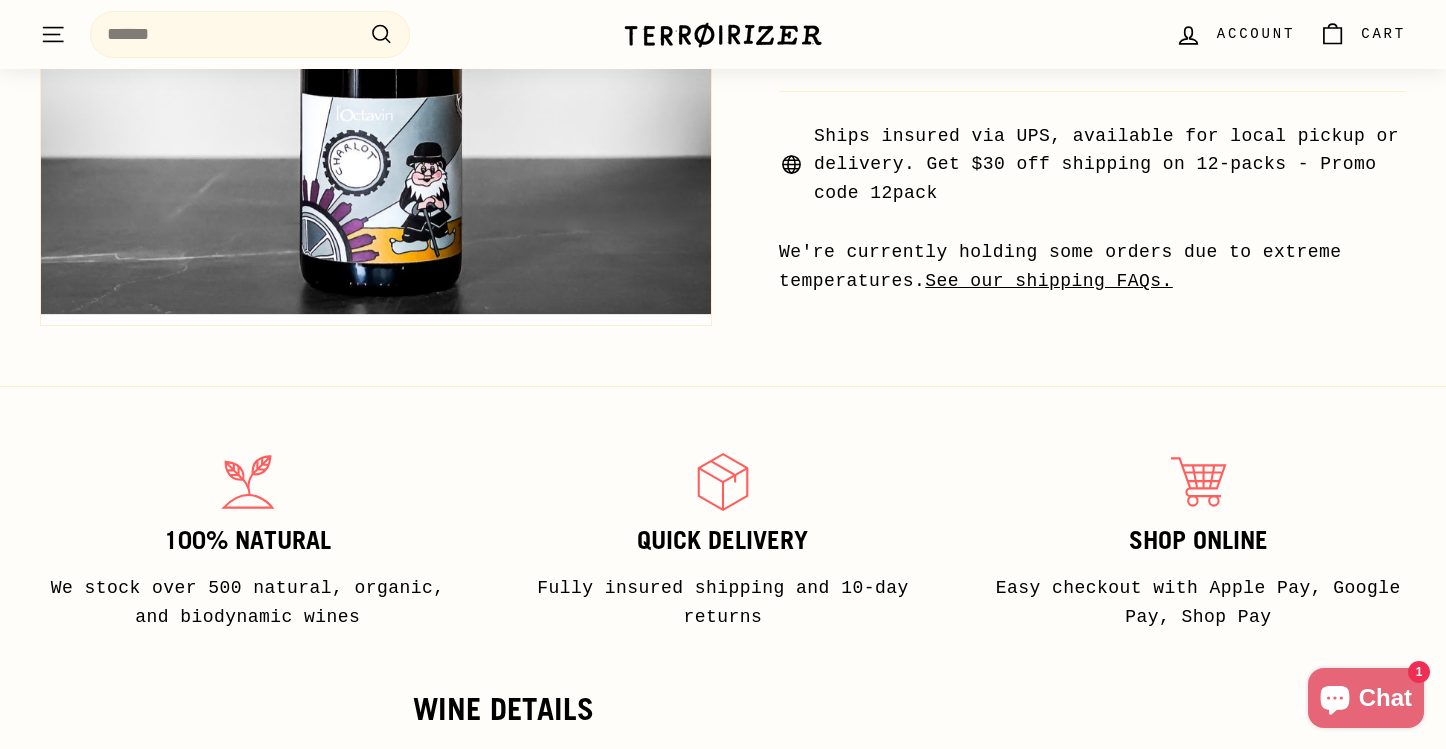 click on "See our shipping FAQs." at bounding box center (1049, 281) 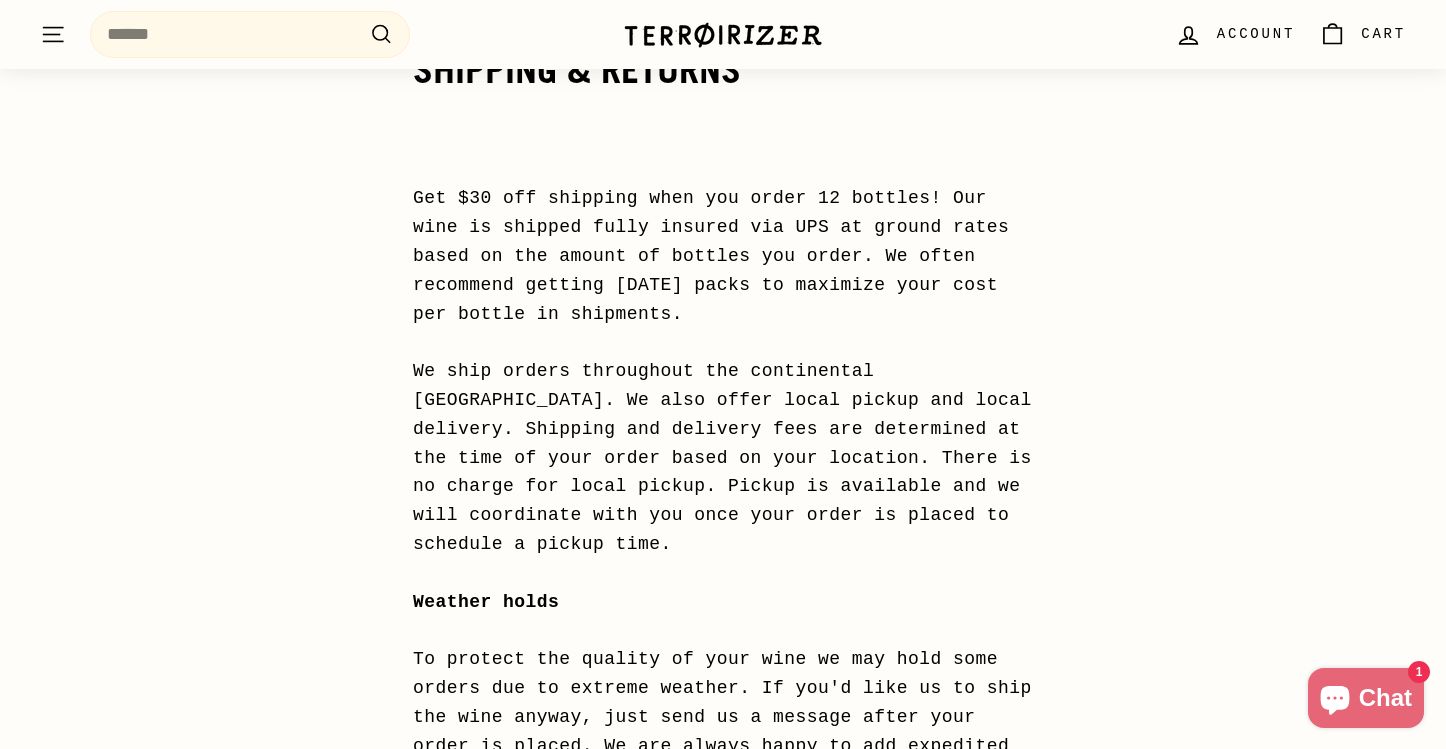 scroll, scrollTop: 0, scrollLeft: 0, axis: both 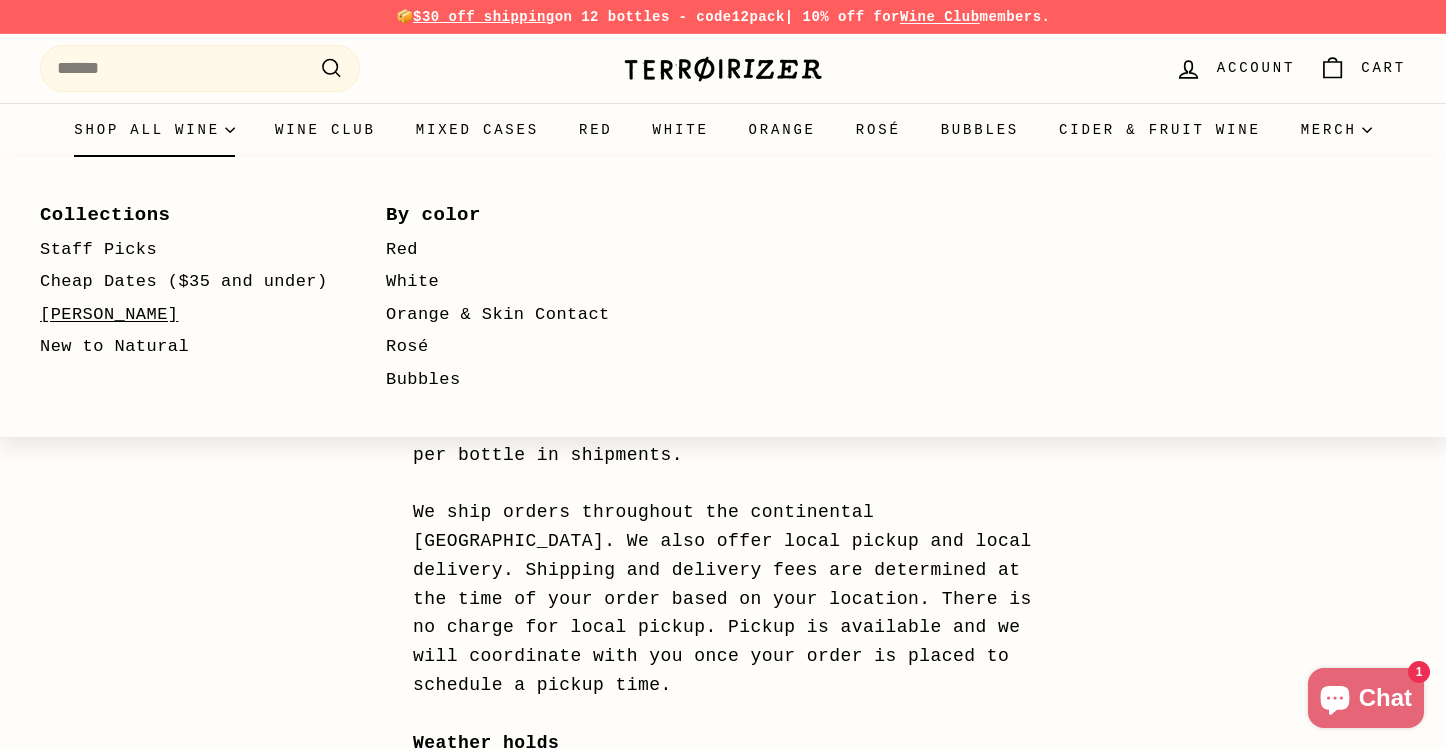 click on "[PERSON_NAME]" at bounding box center (184, 315) 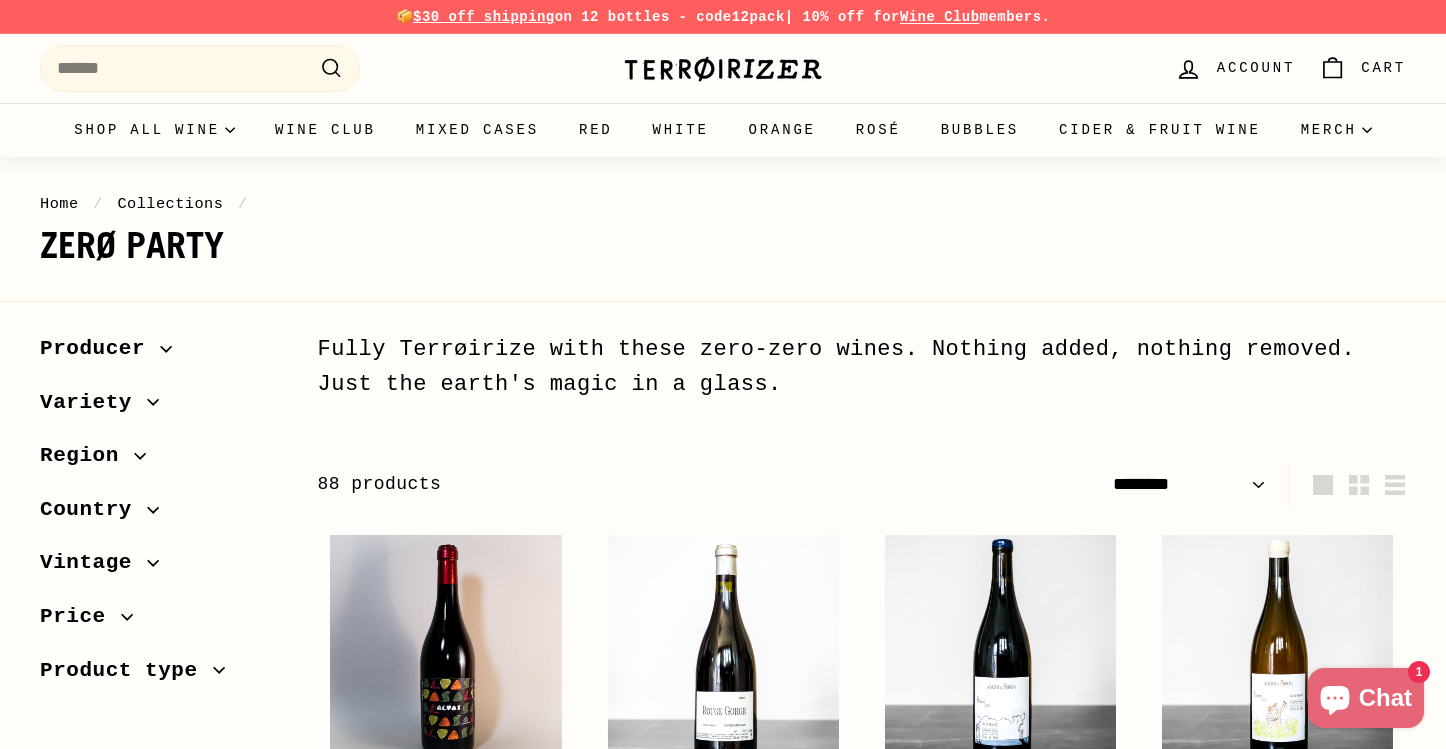 select on "******" 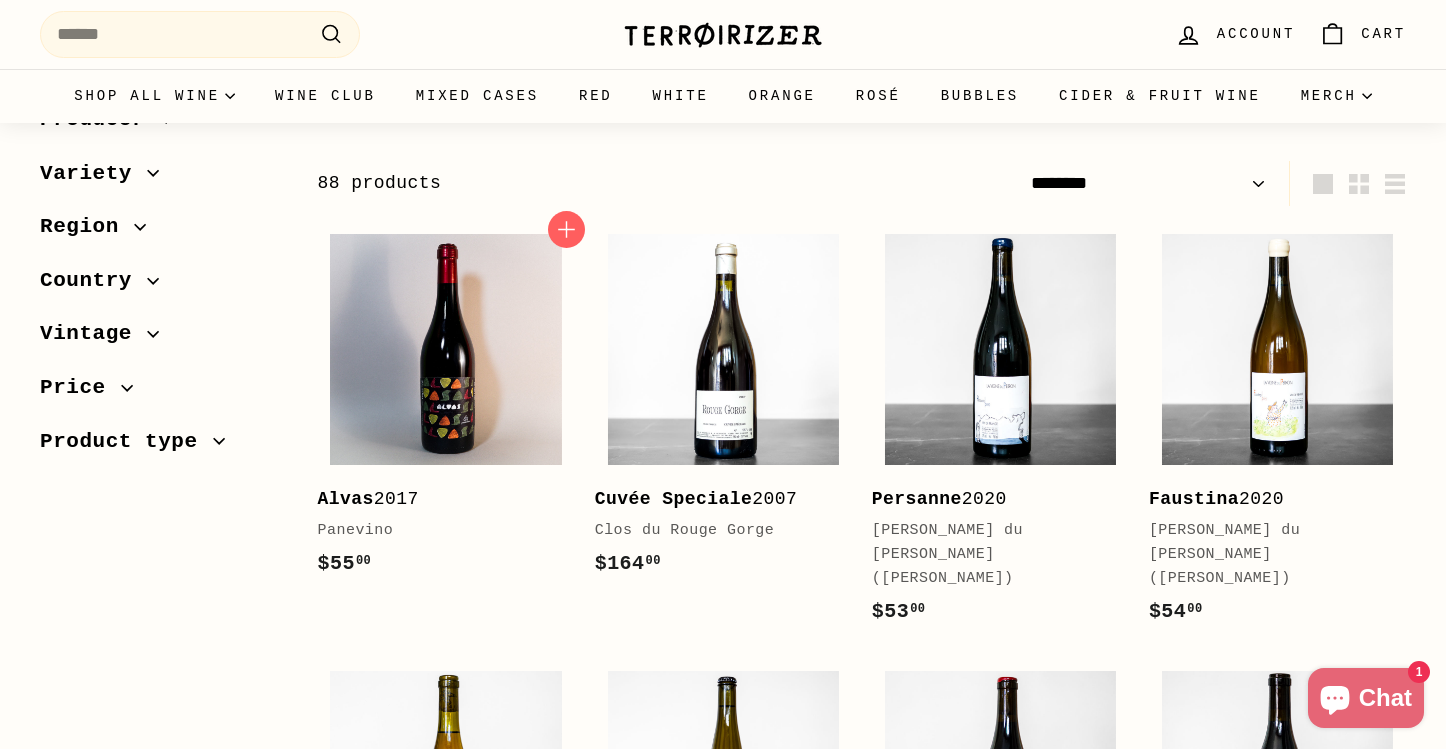 scroll, scrollTop: 0, scrollLeft: 0, axis: both 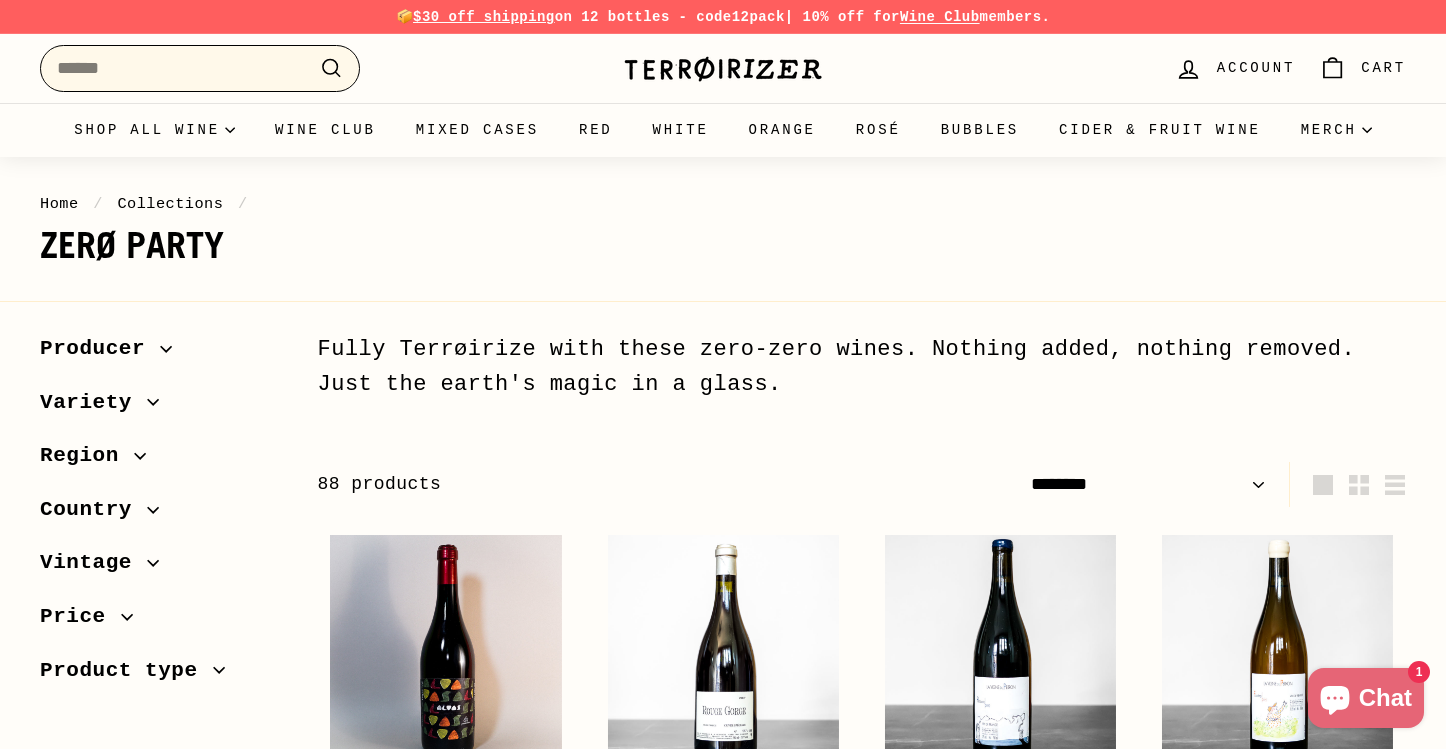 click on "Search" at bounding box center (200, 68) 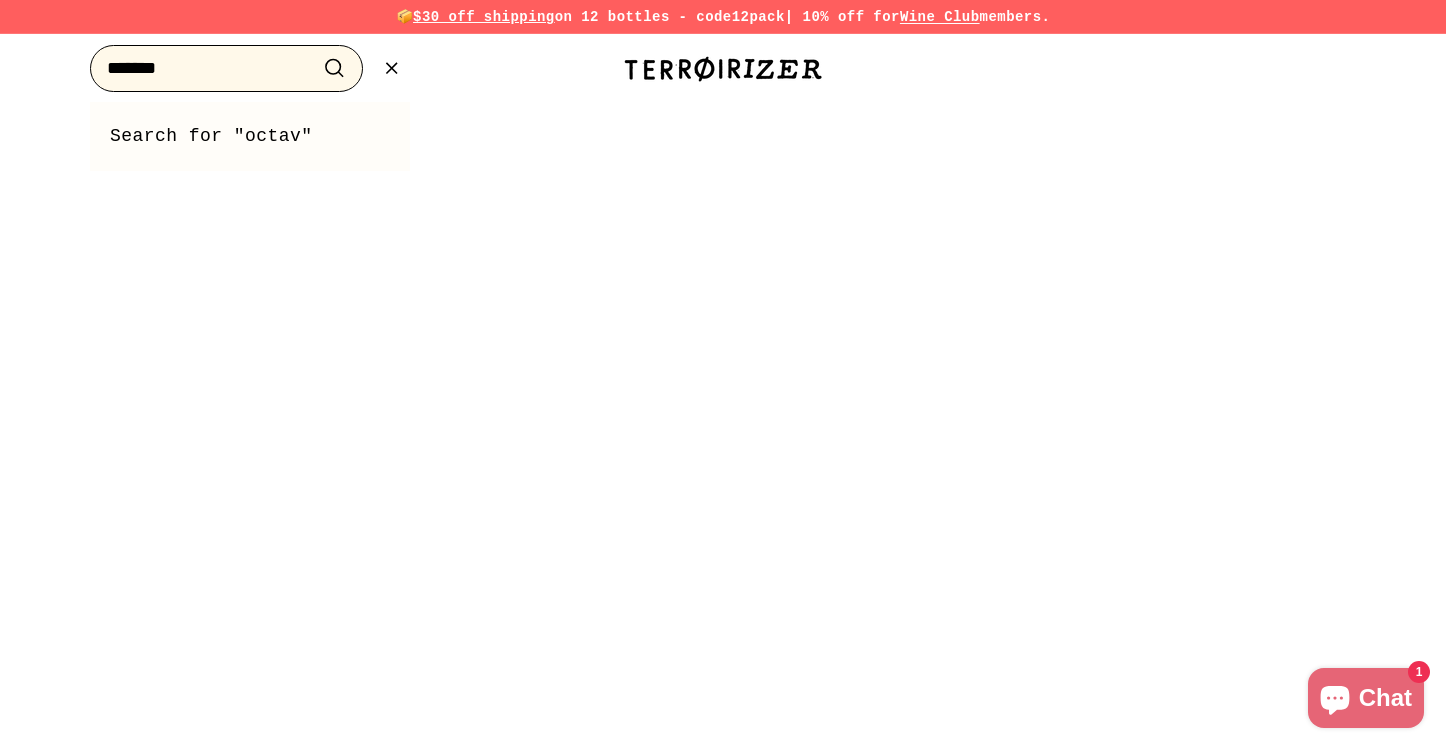 type on "*******" 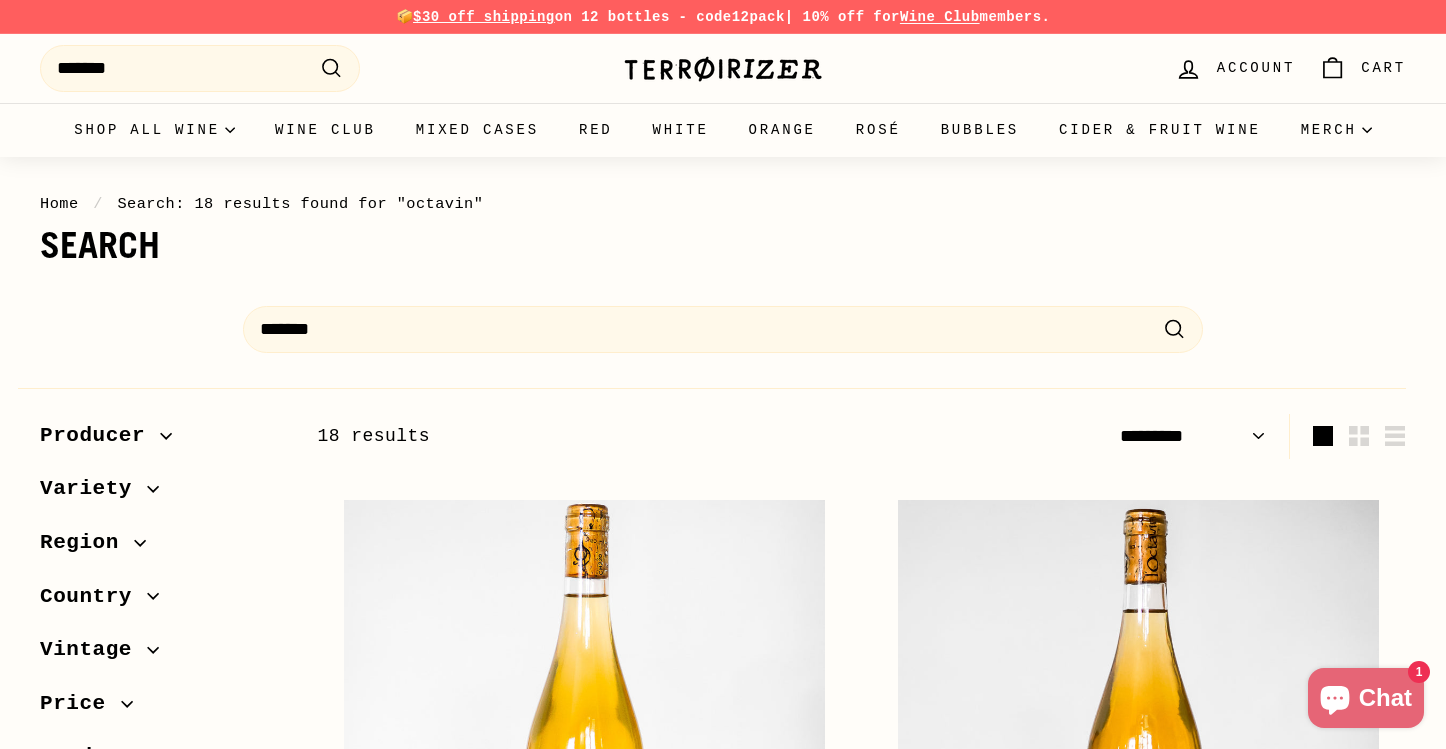 select on "*********" 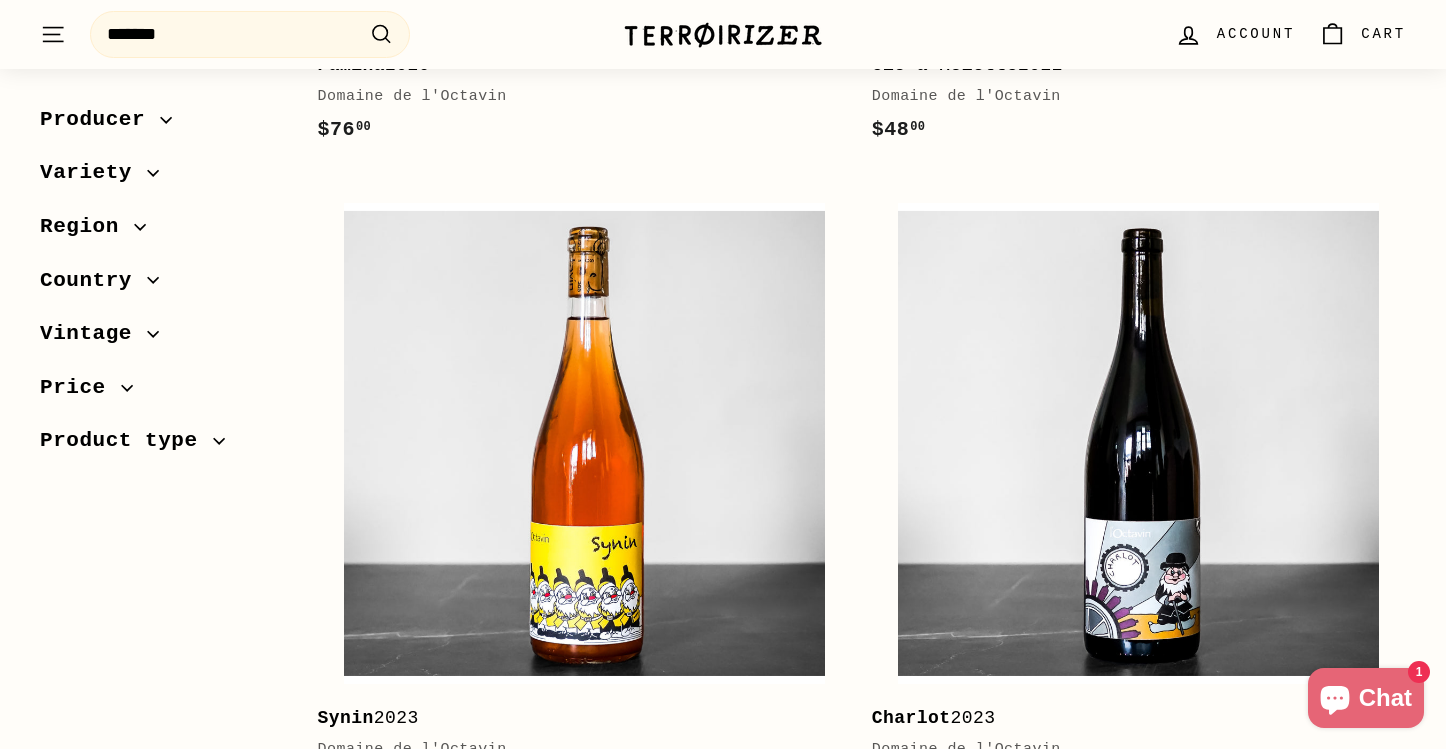 scroll, scrollTop: 1762, scrollLeft: 0, axis: vertical 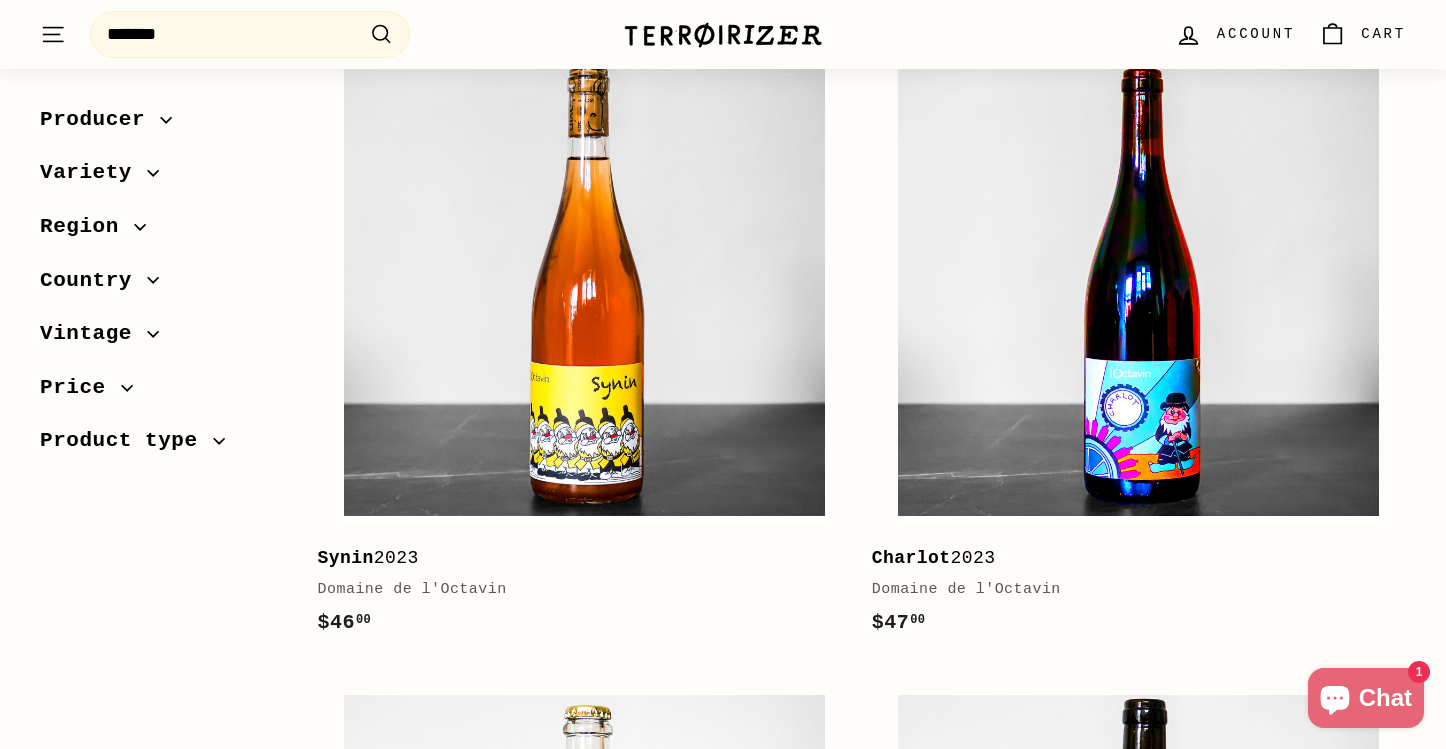 click at bounding box center (1138, 283) 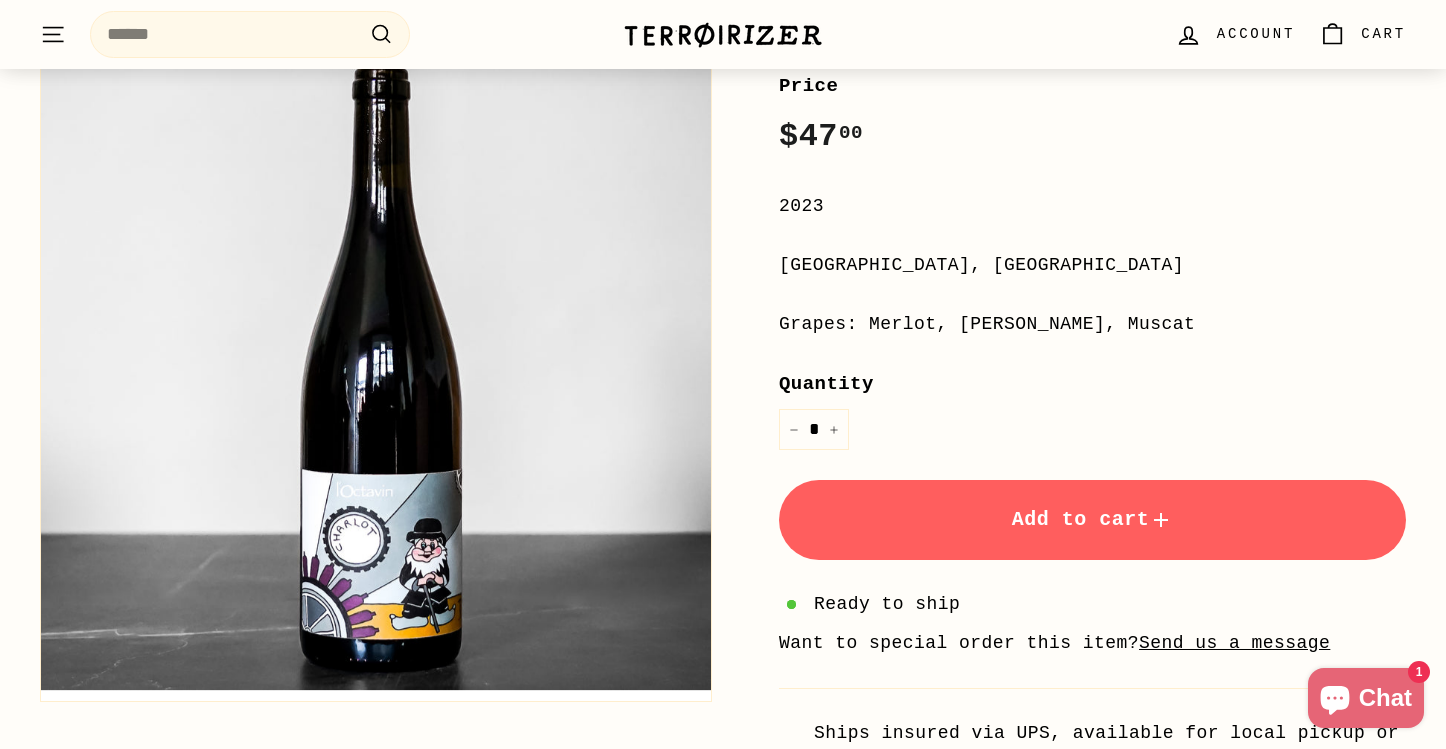 scroll, scrollTop: 488, scrollLeft: 0, axis: vertical 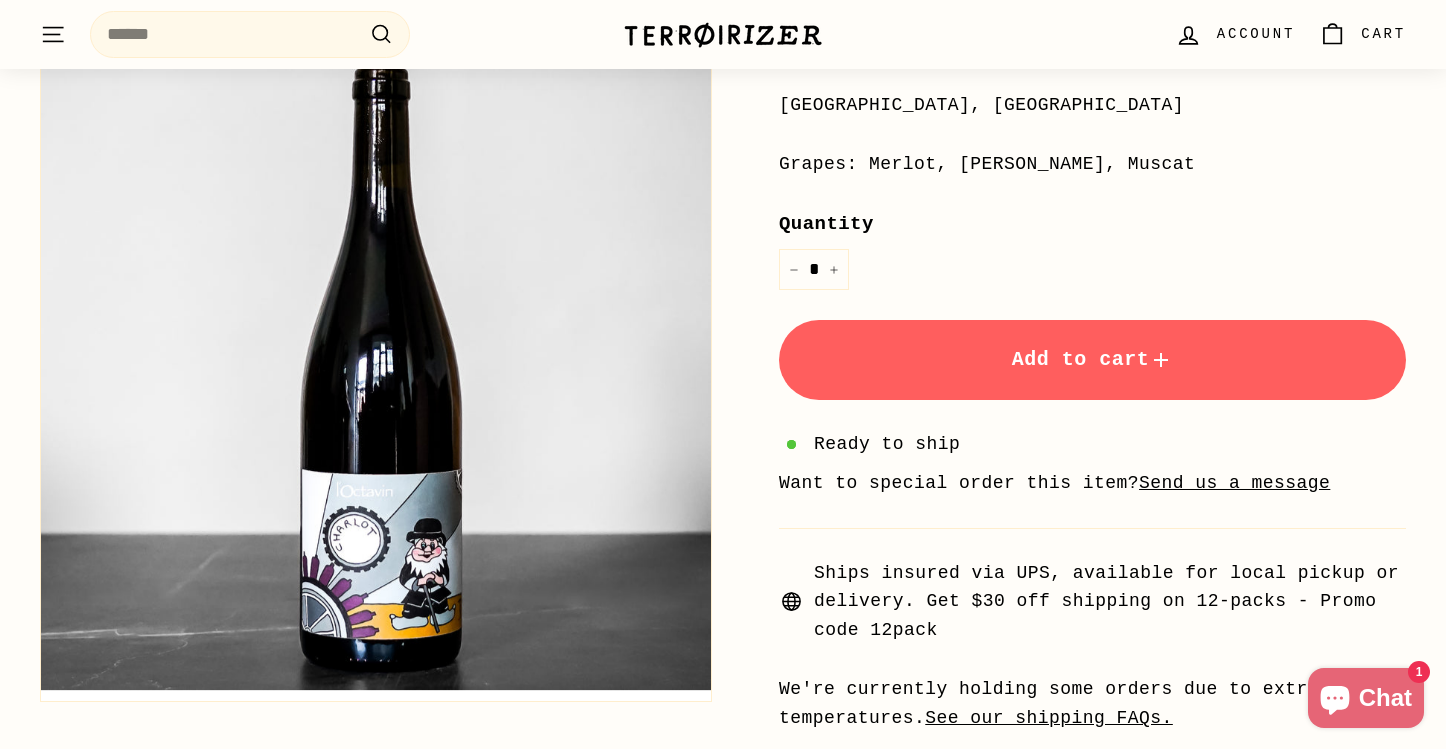click on "Add to cart" at bounding box center (1092, 360) 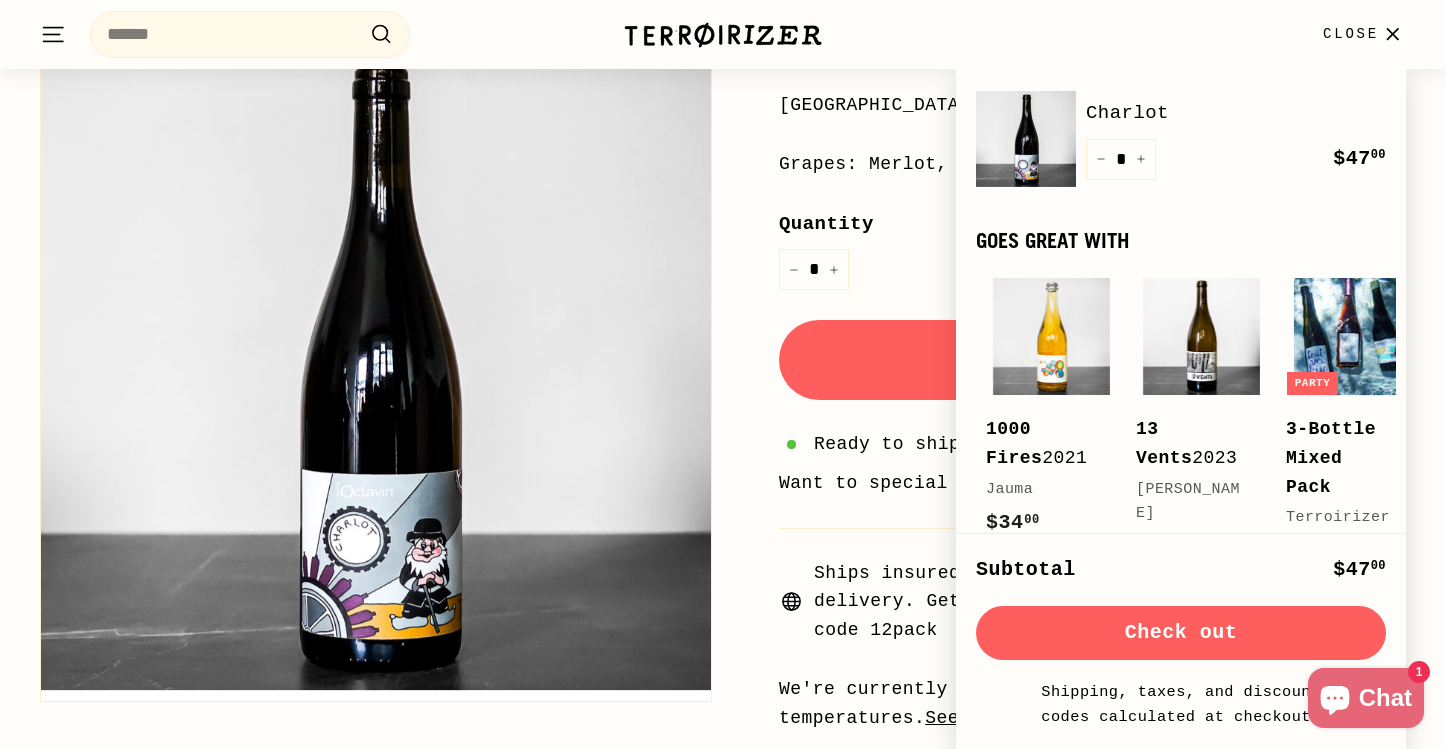 click on "Add to cart" at bounding box center [1092, 360] 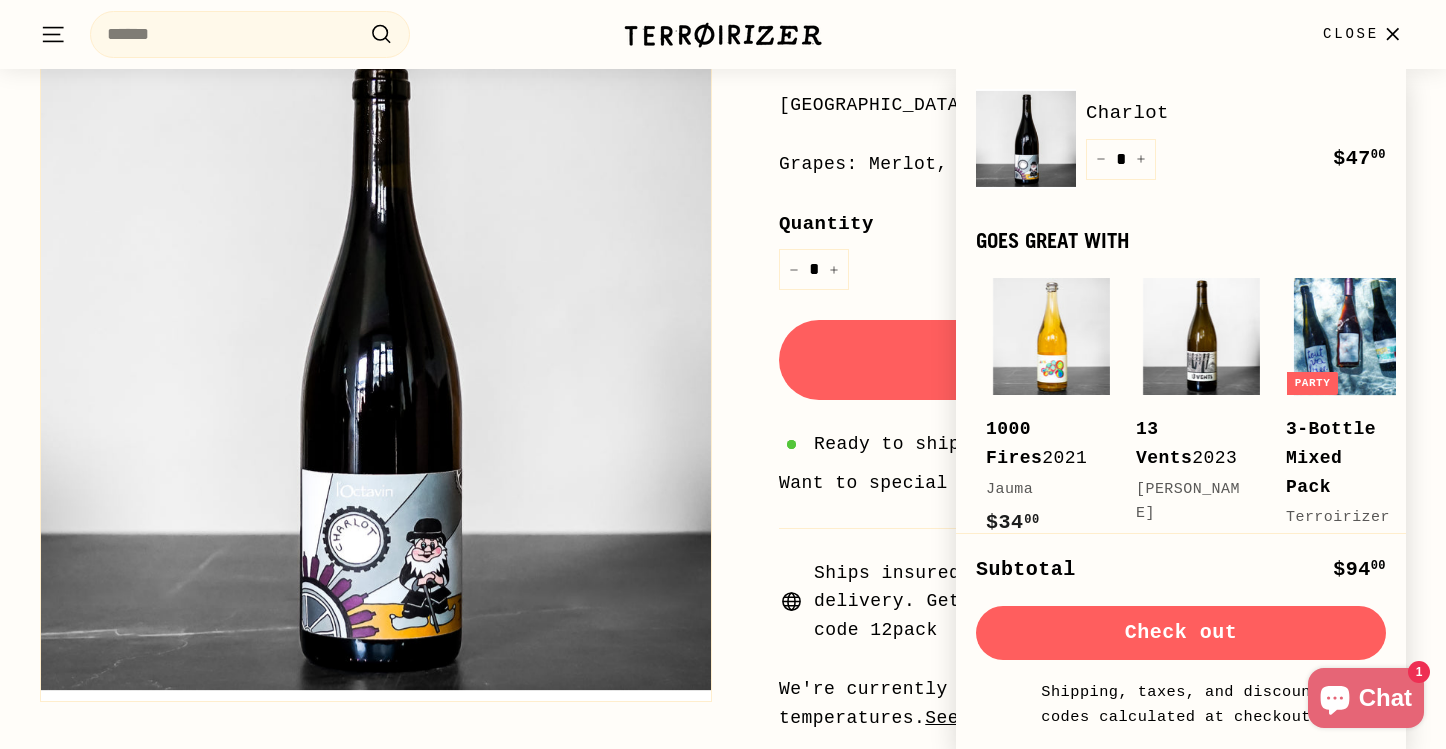 click 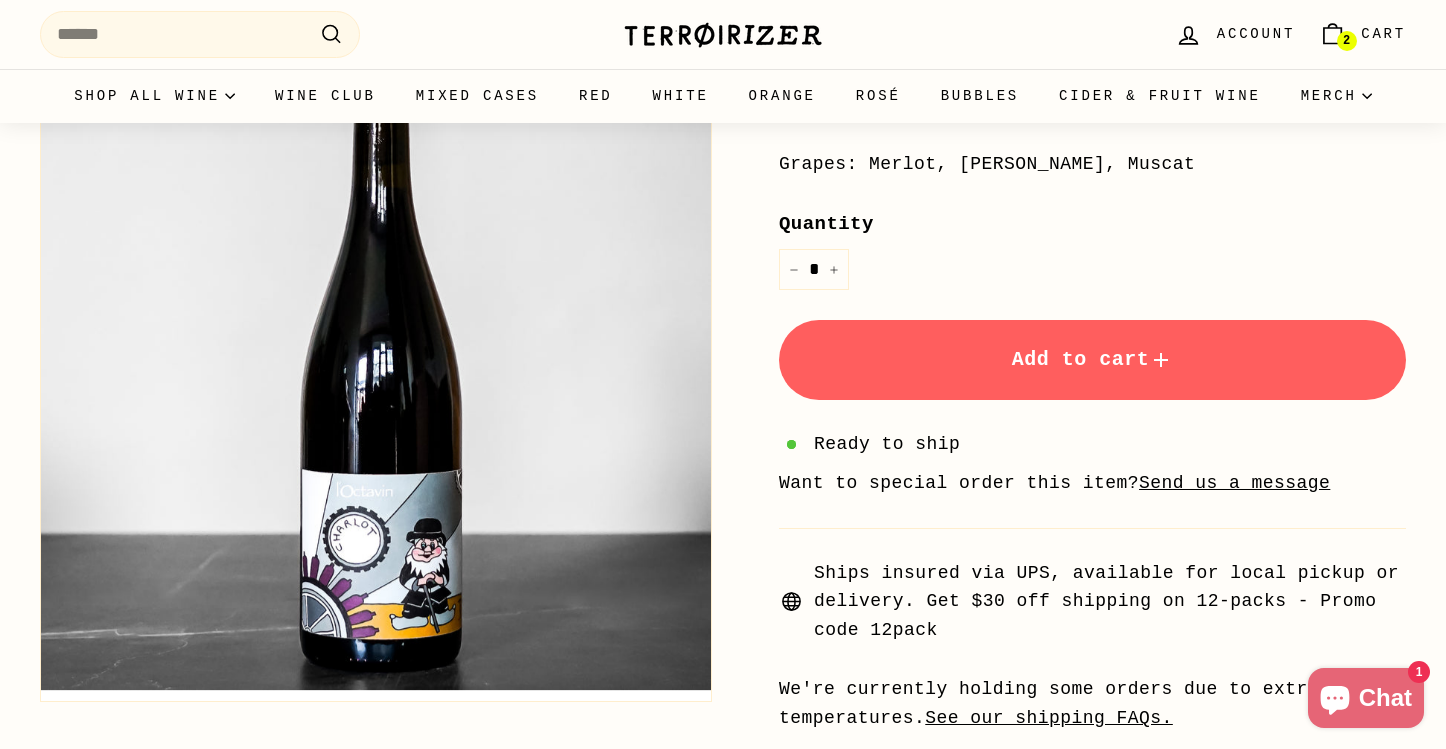 scroll, scrollTop: 0, scrollLeft: 0, axis: both 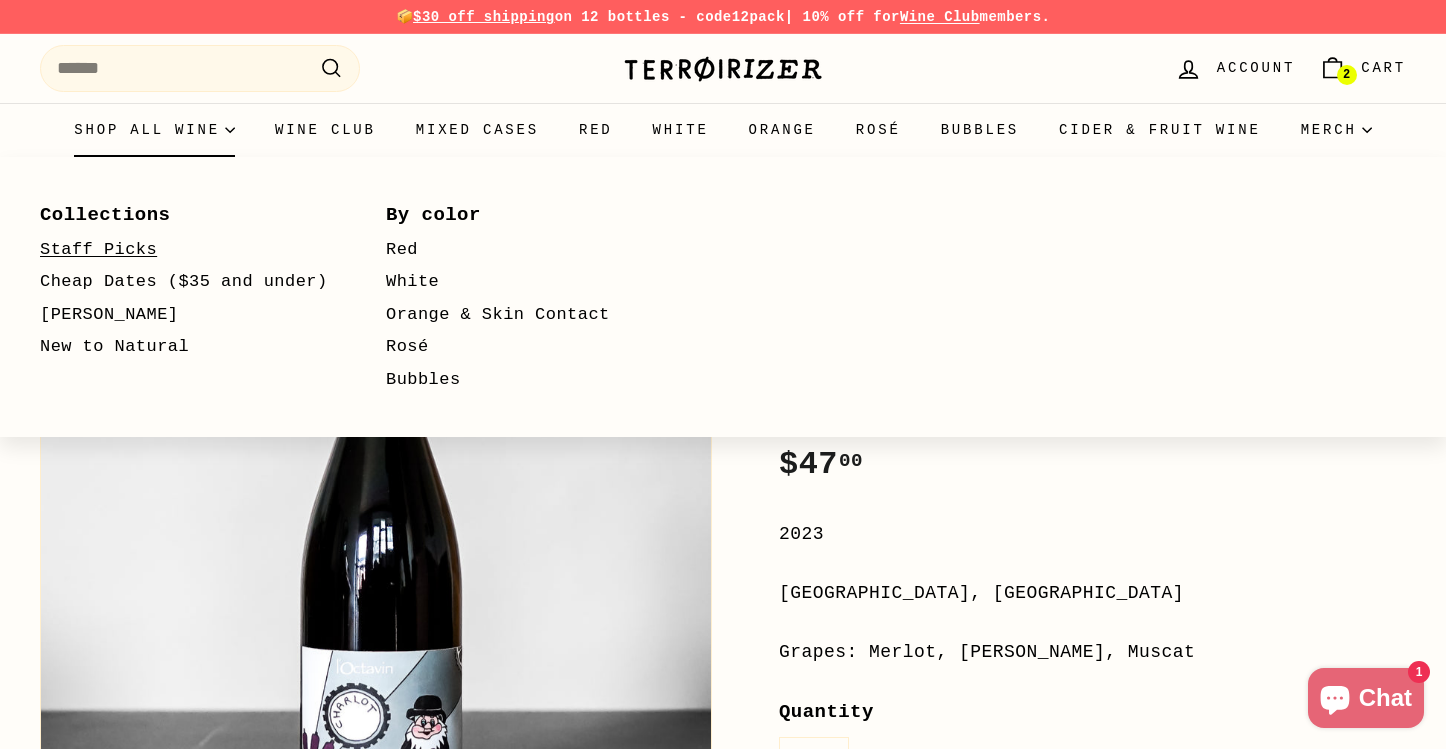 click on "Staff Picks" at bounding box center (184, 250) 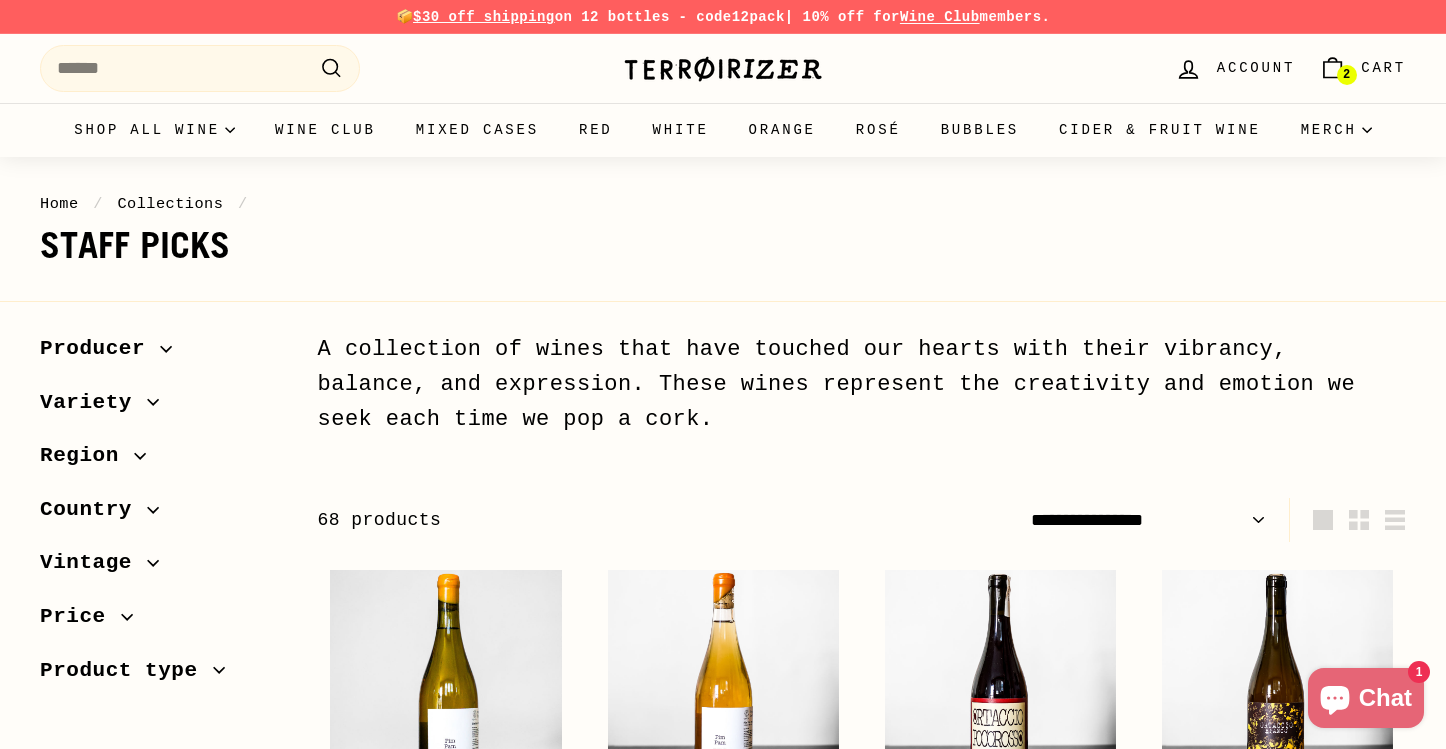 scroll, scrollTop: 0, scrollLeft: 0, axis: both 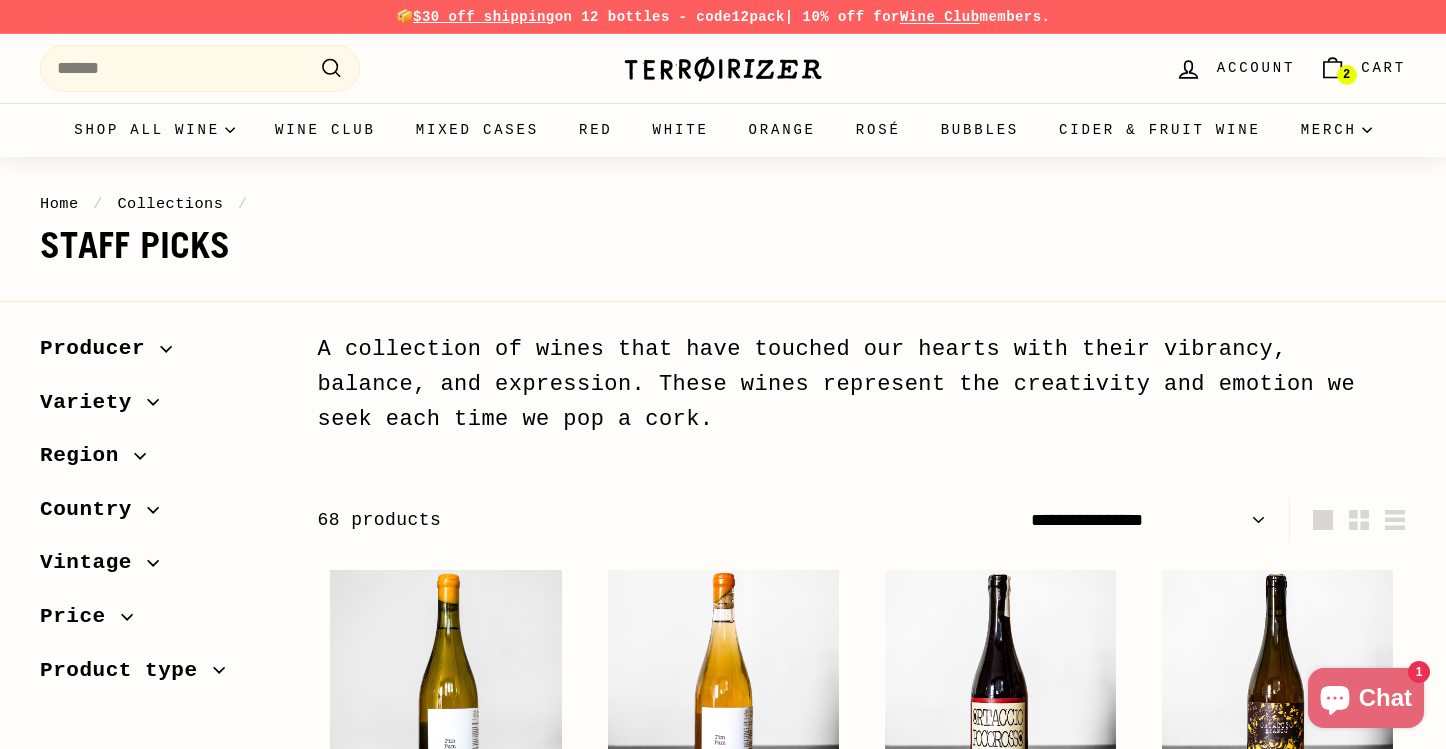 click on "**********" at bounding box center (1148, 520) 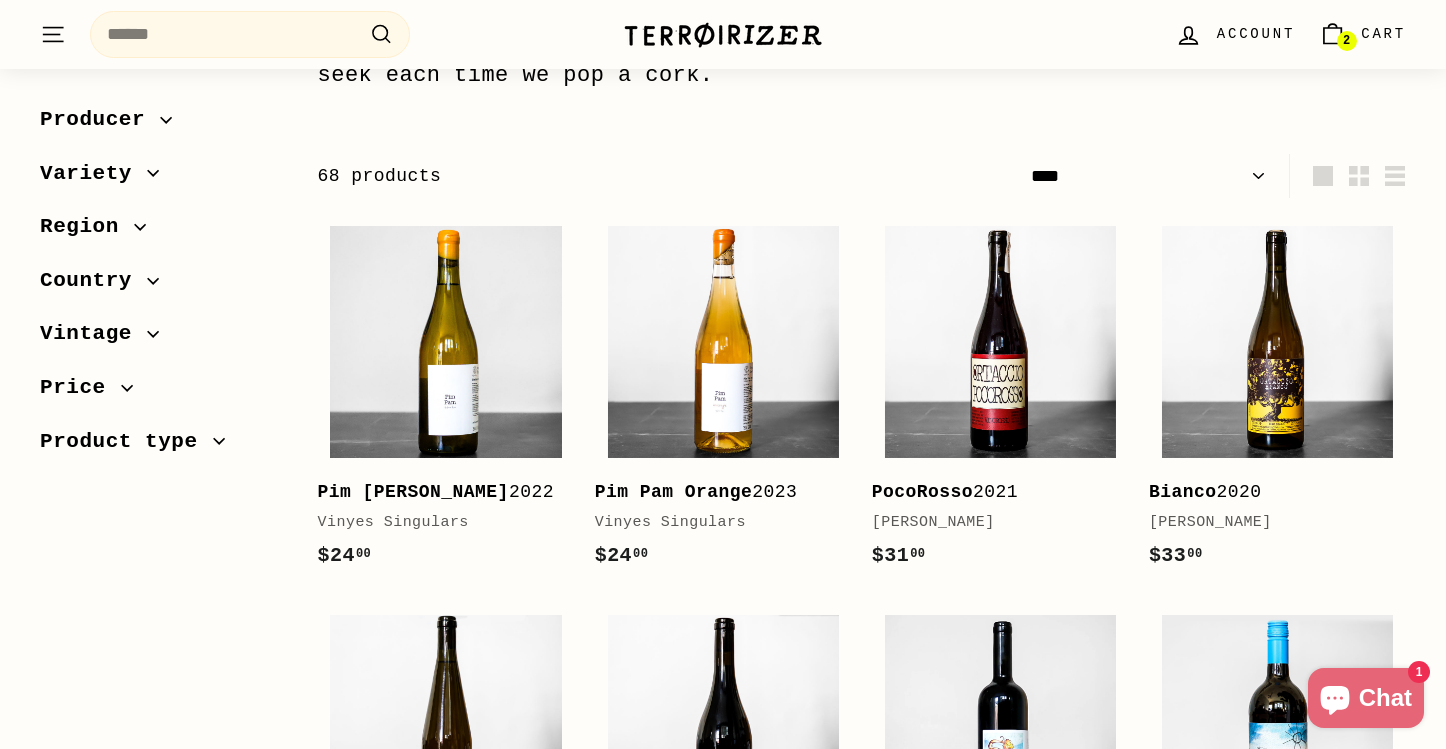 scroll, scrollTop: 434, scrollLeft: 0, axis: vertical 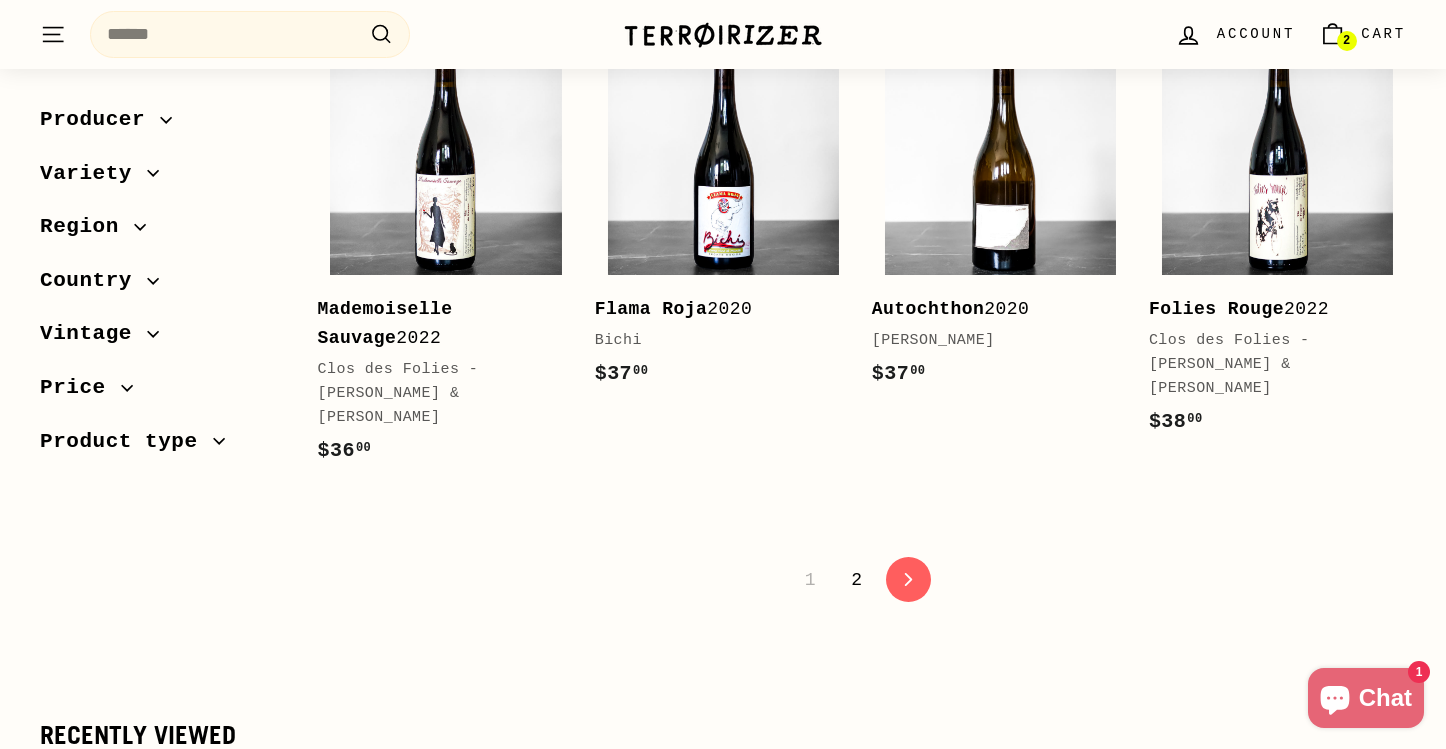 click on "2" at bounding box center [856, 580] 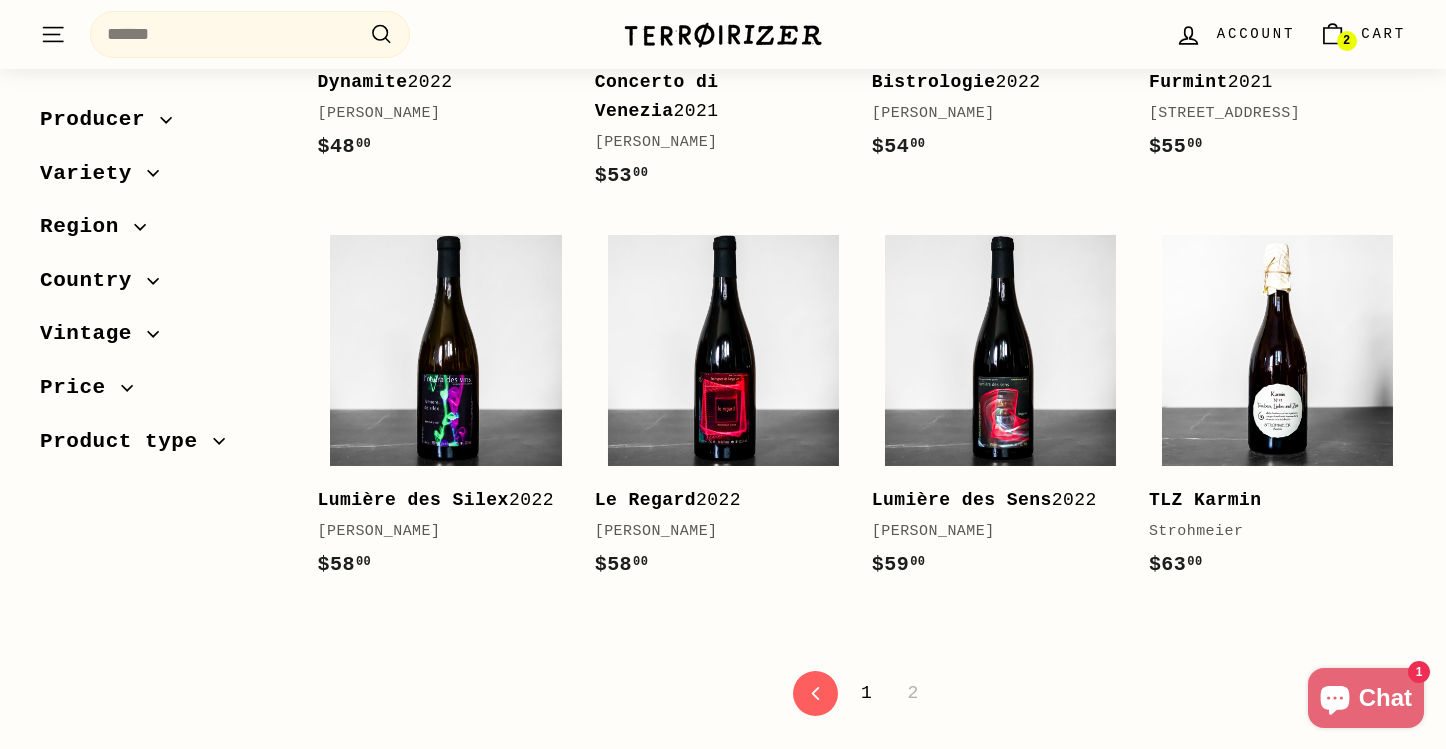 scroll, scrollTop: 2832, scrollLeft: 0, axis: vertical 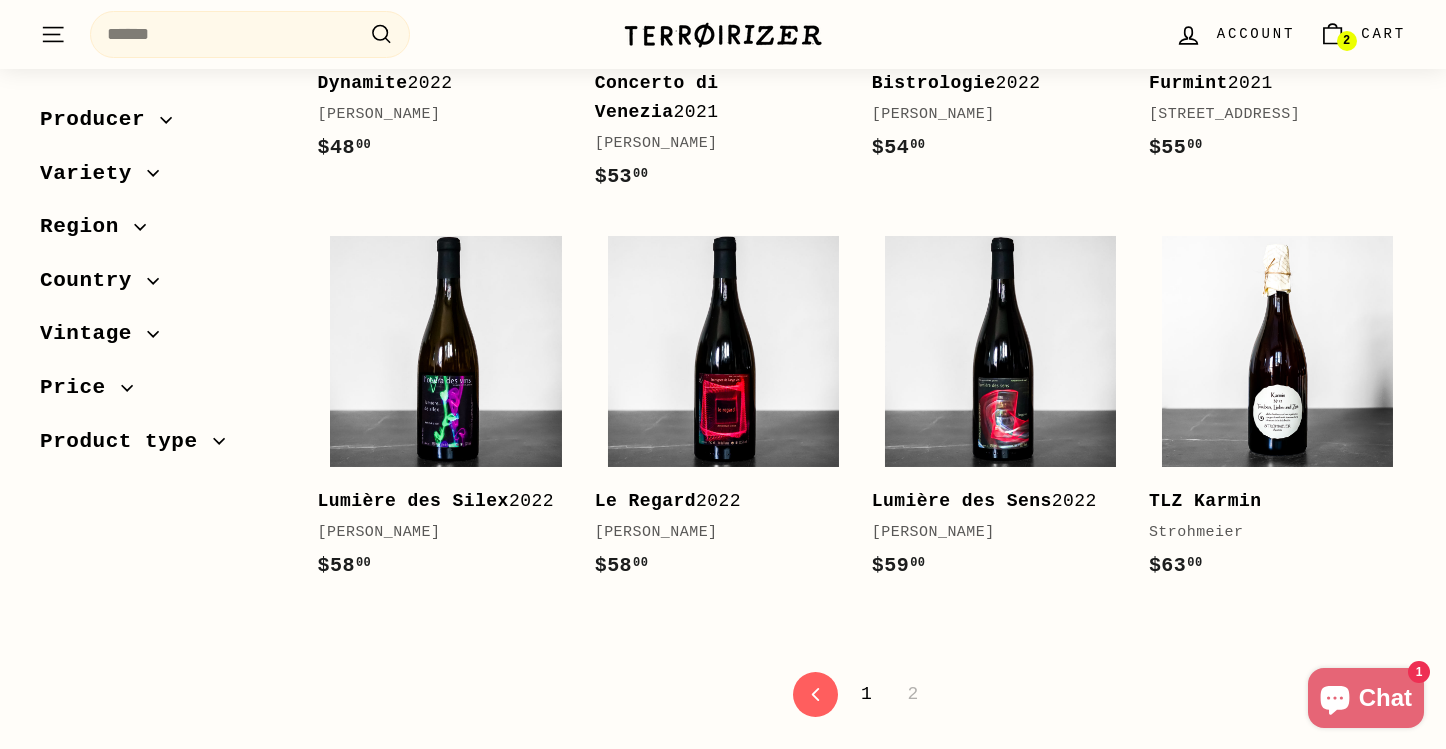 click on "1" at bounding box center (866, 694) 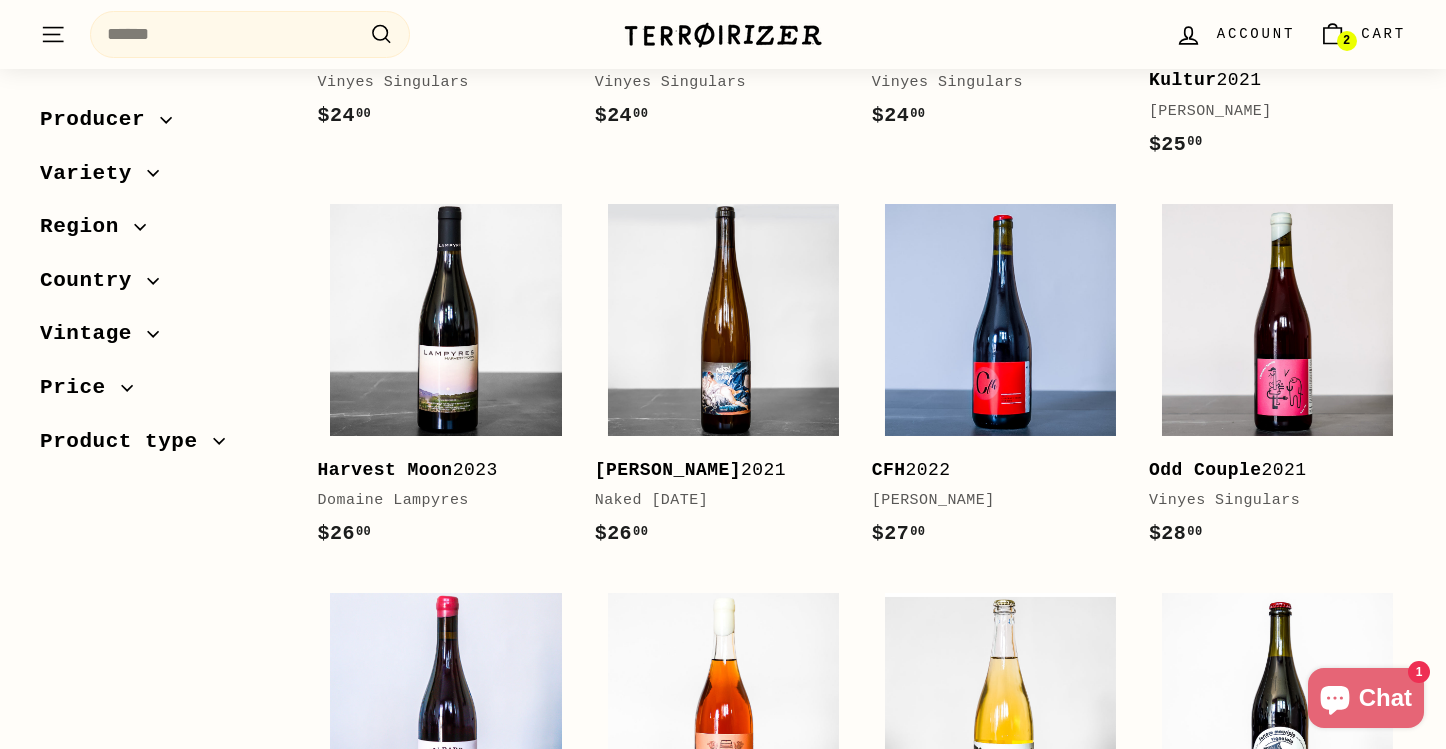 scroll, scrollTop: 786, scrollLeft: 0, axis: vertical 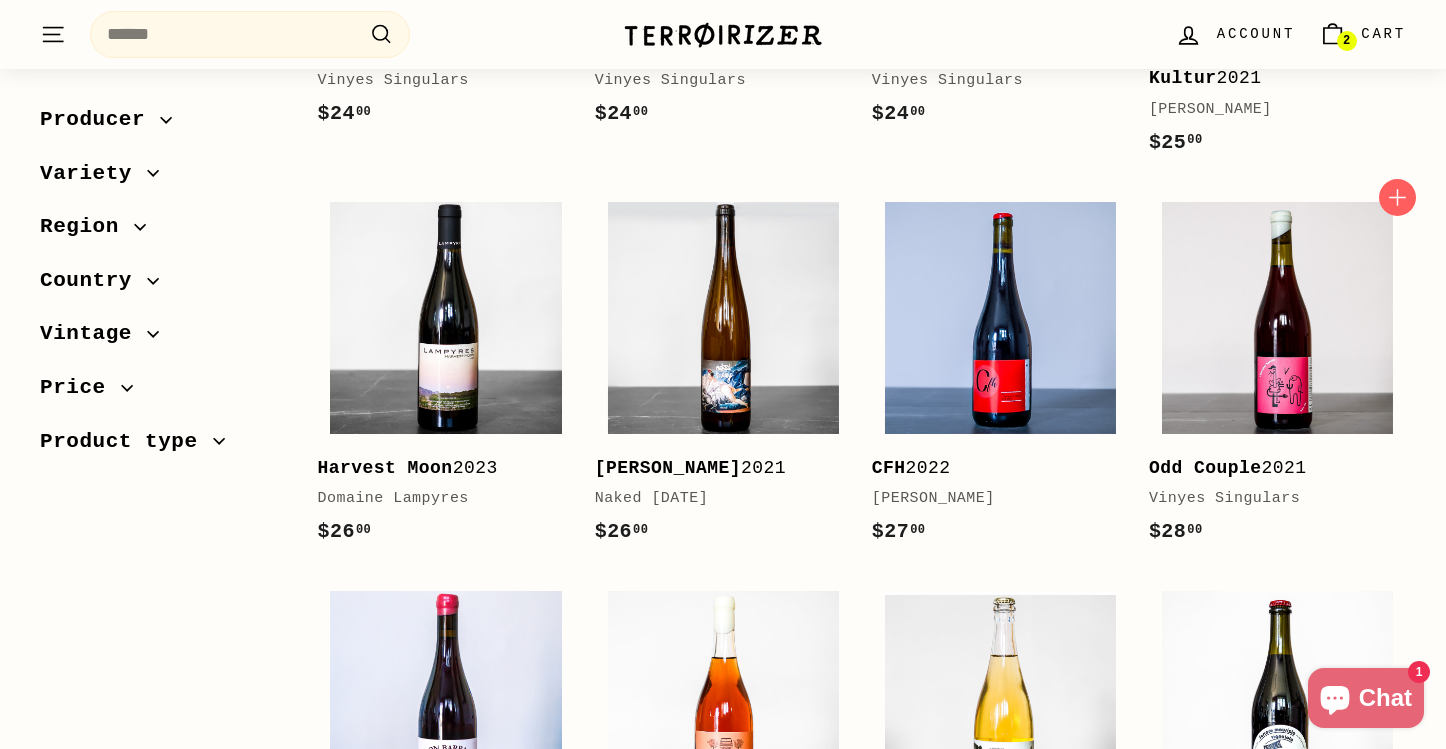 click on "Odd Couple" at bounding box center [1205, 468] 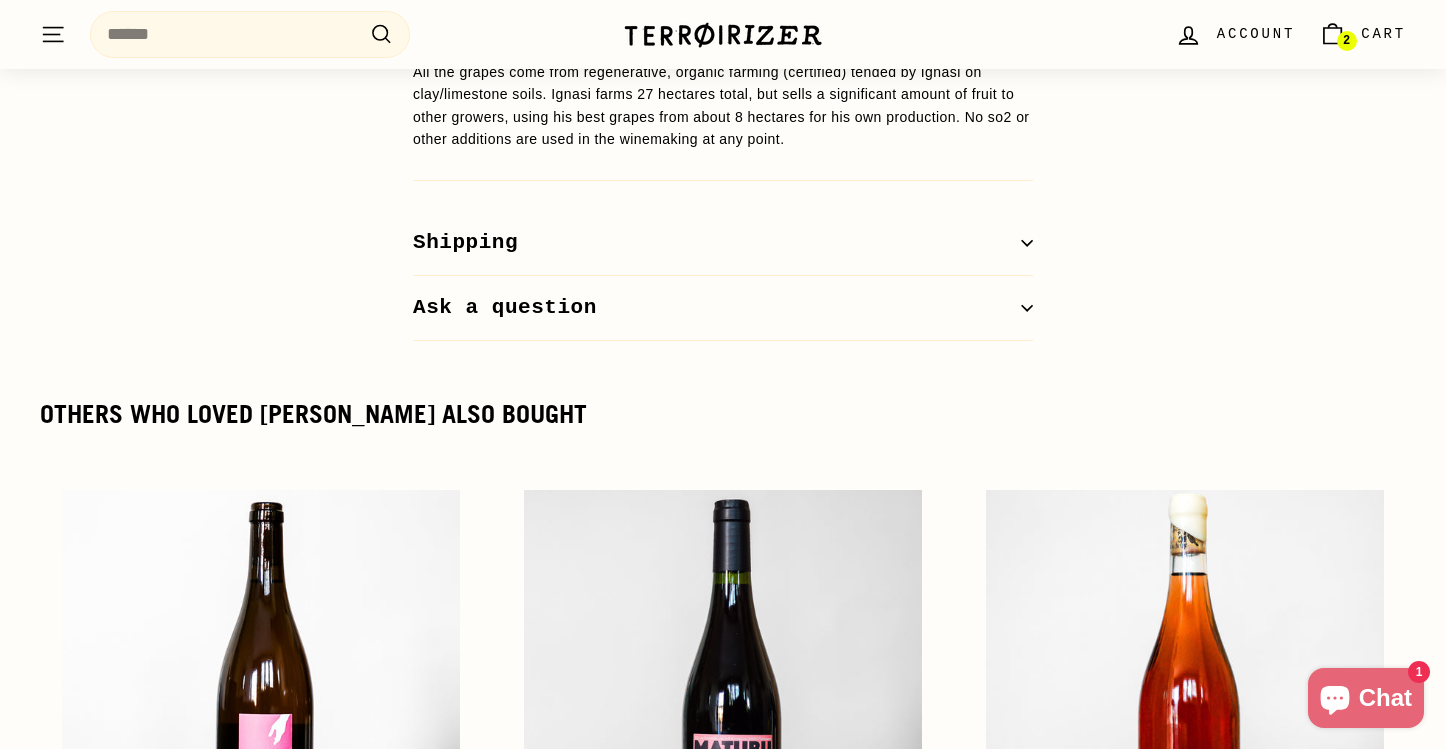 scroll, scrollTop: 1894, scrollLeft: 0, axis: vertical 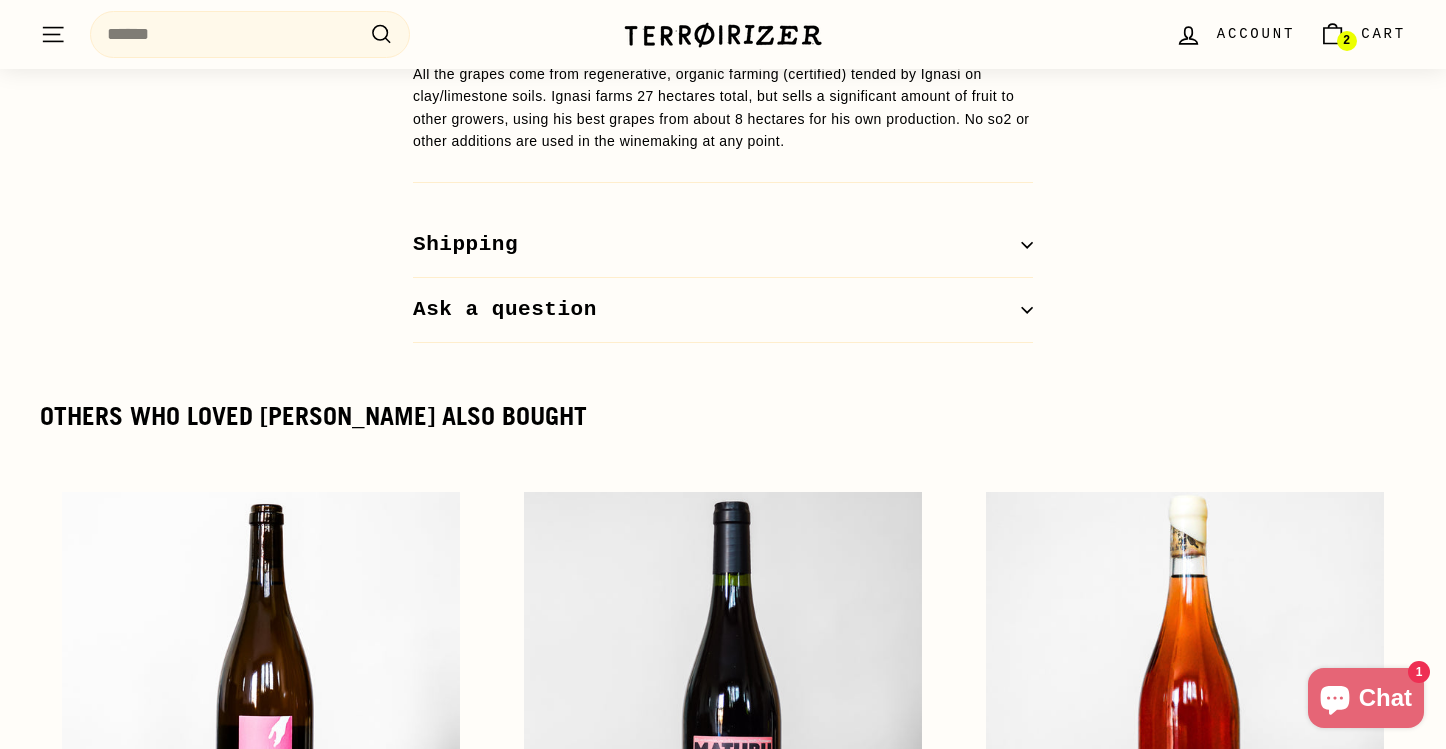 click on "WINE DETAILS
A field blend of Malvasia de Sitges and Sumoll. A strange couple, yet a compelling composition.
Ignasi Segui
Vinyes Singulars is a family estate in the village of Pacs del [GEOGRAPHIC_DATA] less than an hour outside of [GEOGRAPHIC_DATA]. [PERSON_NAME] is the grower and winemaker, continuing the family tradition dating back to 1405. When [PERSON_NAME] took over the estate, many of the vineyards were in disrepair, and much of his focus was and still is dedicated to restoring (versus replanting) these older vineyards. All the grapes come from regenerative, organic farming (certified) tended by Ignasi on clay/limestone soils. Ignasi farms 27 hectares total, but sells a significant amount of fruit to other growers, using his best grapes from about 8 hectares for his own production. No so2 or other additions are used in the winemaking at any point.
Shipping" at bounding box center (723, 33) 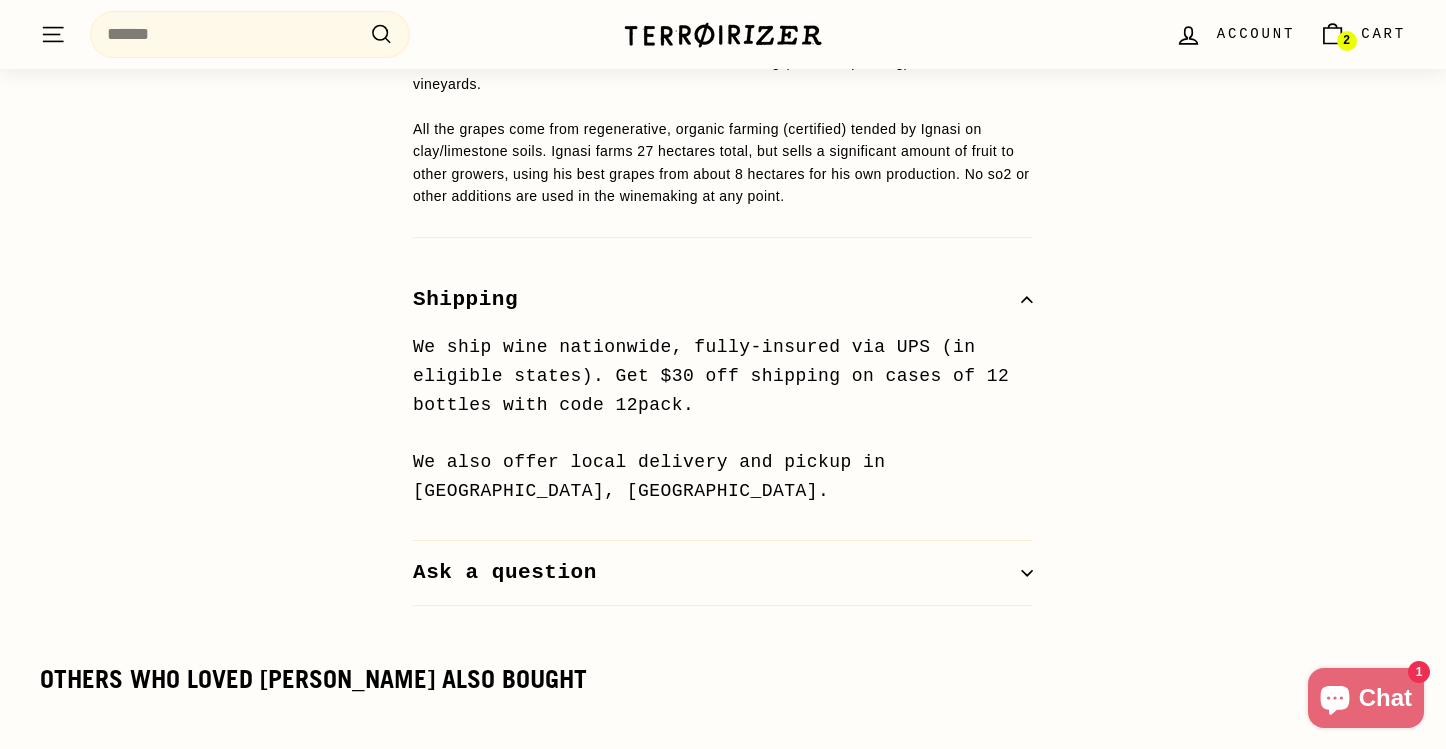 scroll, scrollTop: 0, scrollLeft: 0, axis: both 